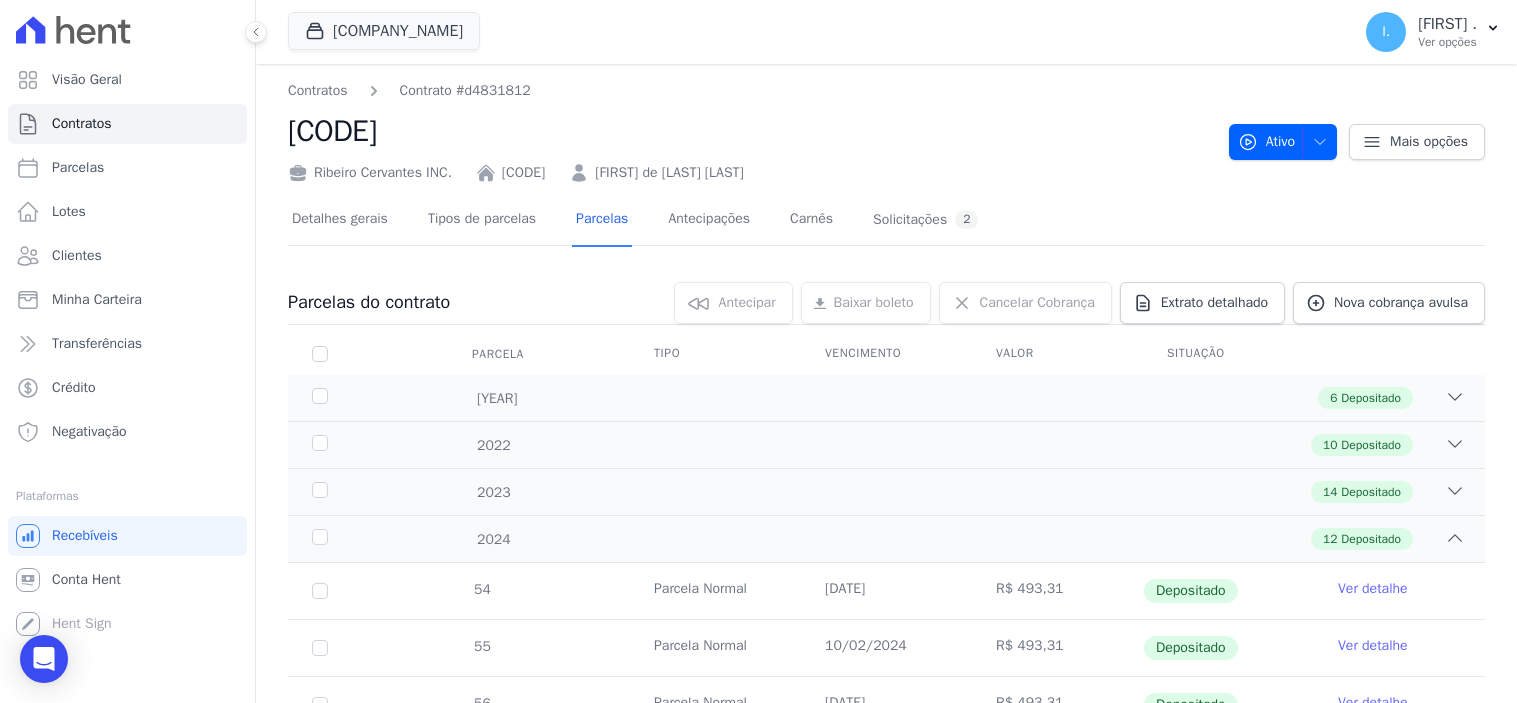 scroll, scrollTop: 0, scrollLeft: 0, axis: both 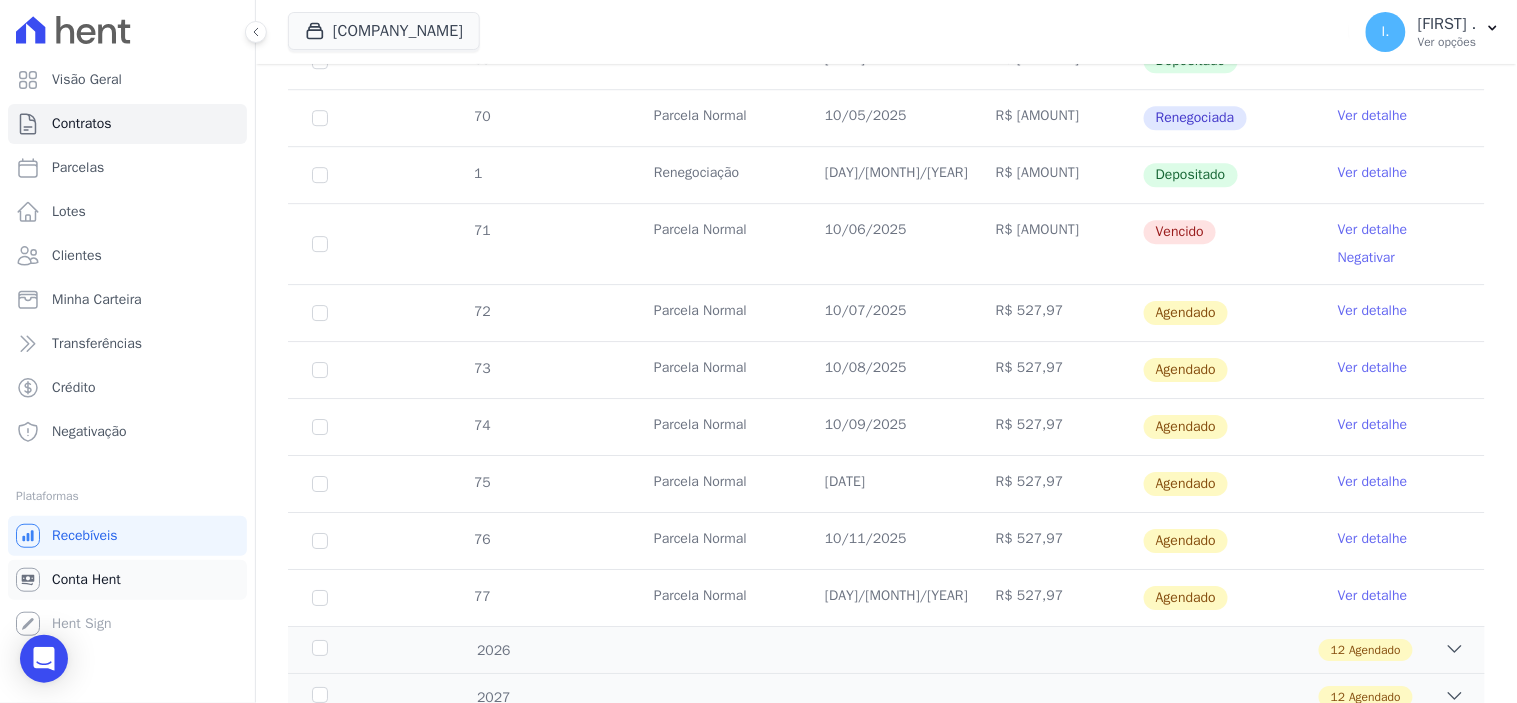 click on "Conta Hent" at bounding box center (86, 580) 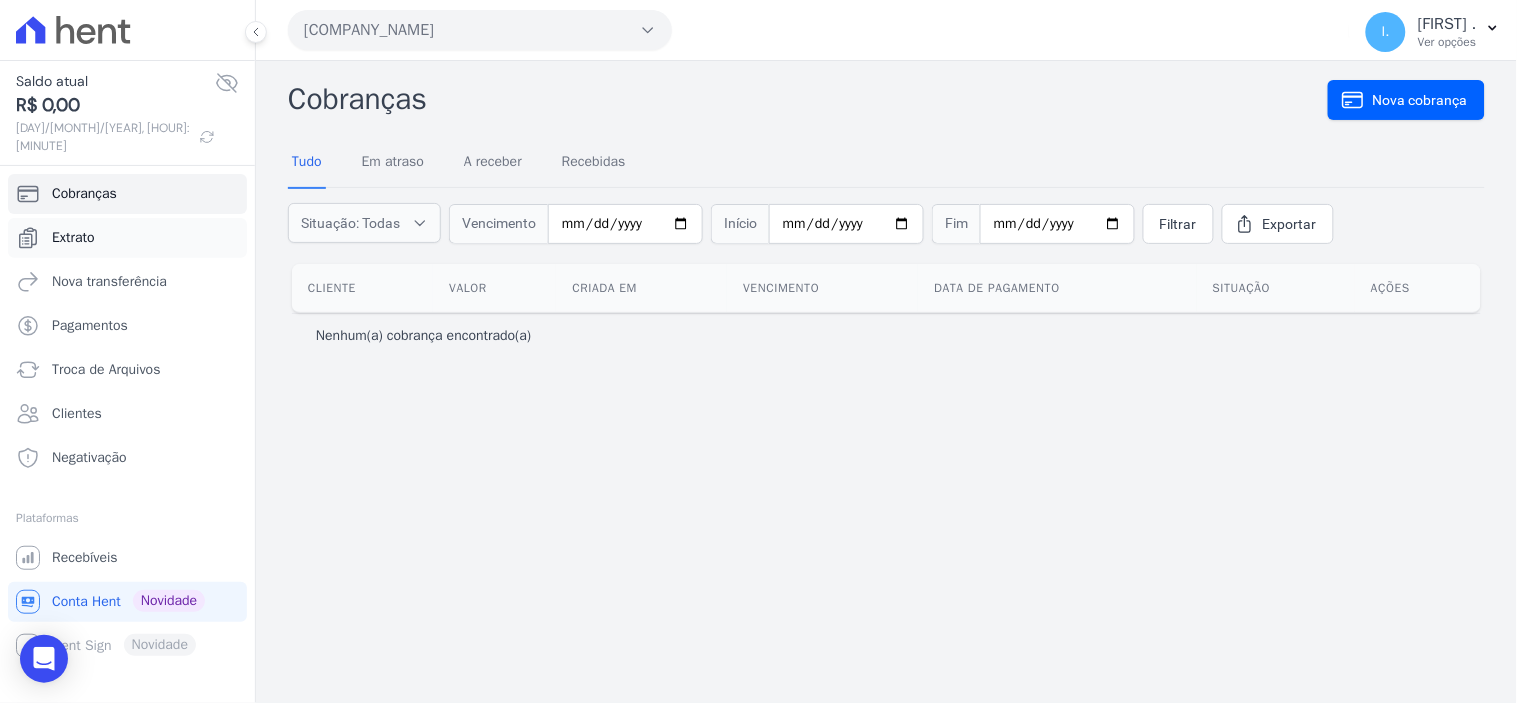 click on "Extrato" at bounding box center [73, 238] 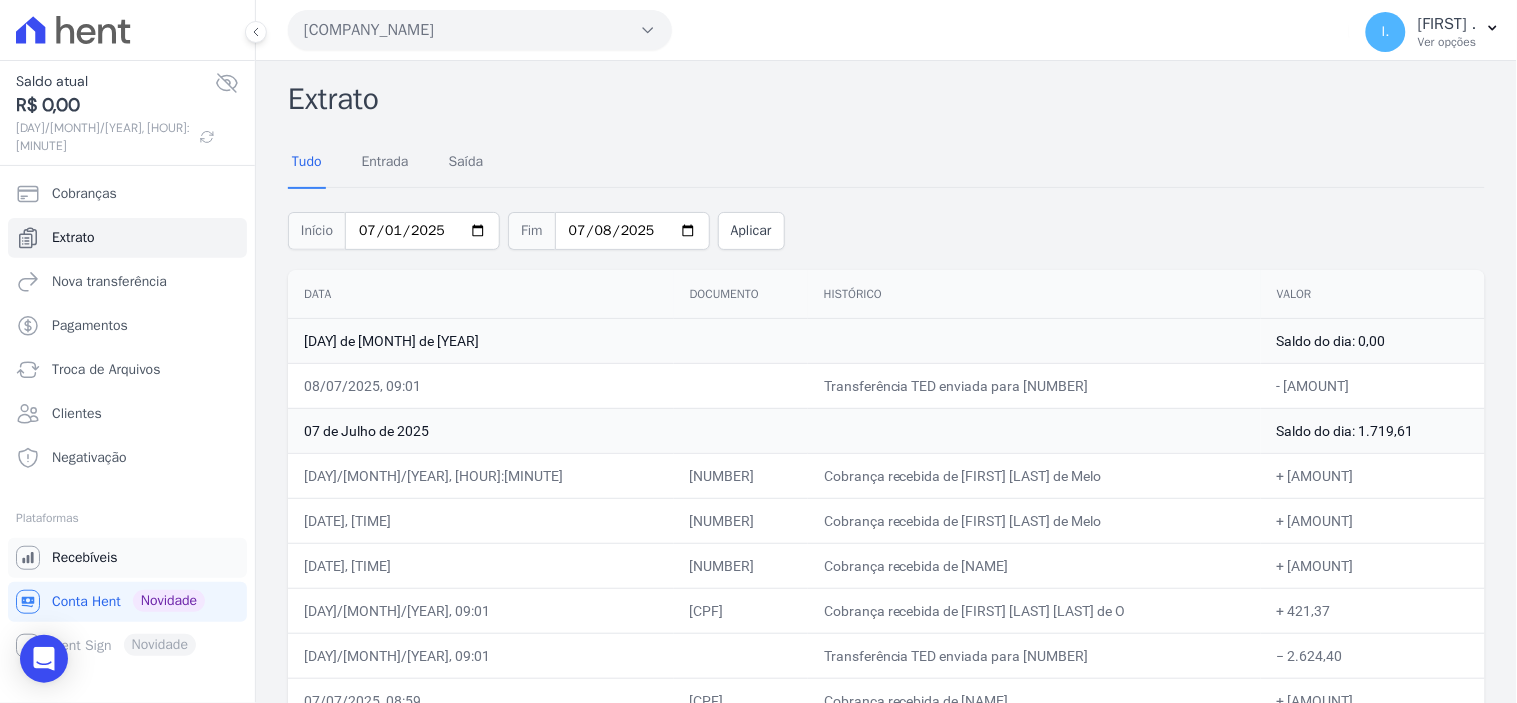 click on "Recebíveis" at bounding box center [85, 558] 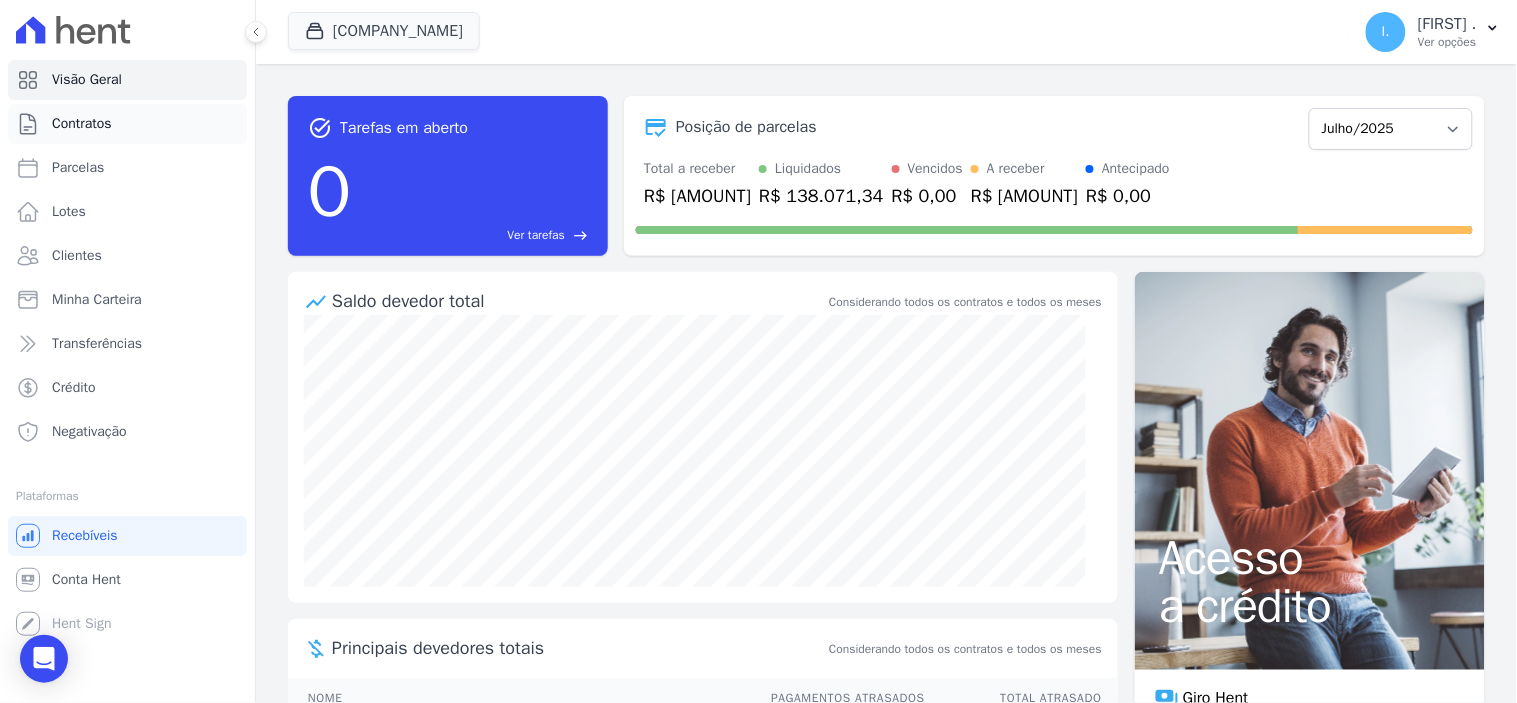 click on "Contratos" at bounding box center (127, 124) 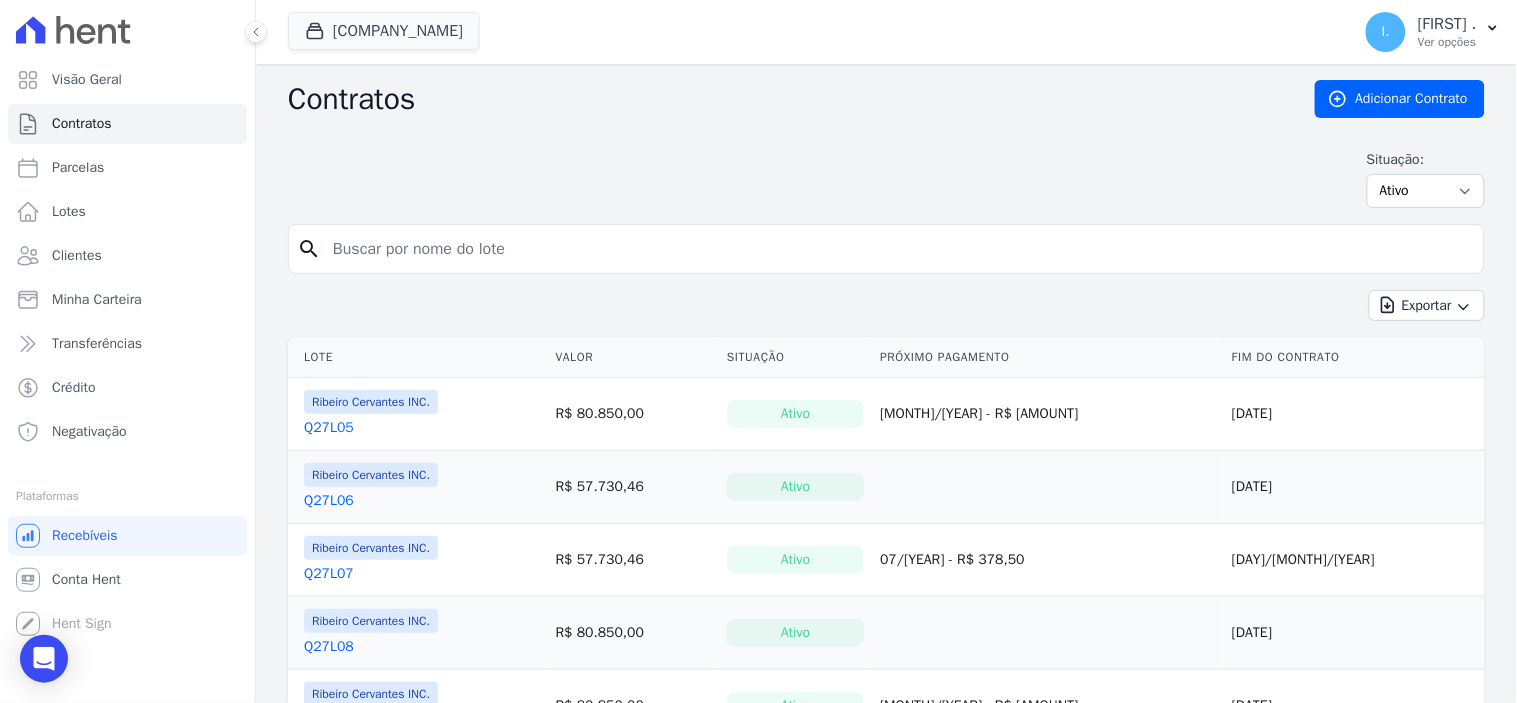 click at bounding box center (898, 249) 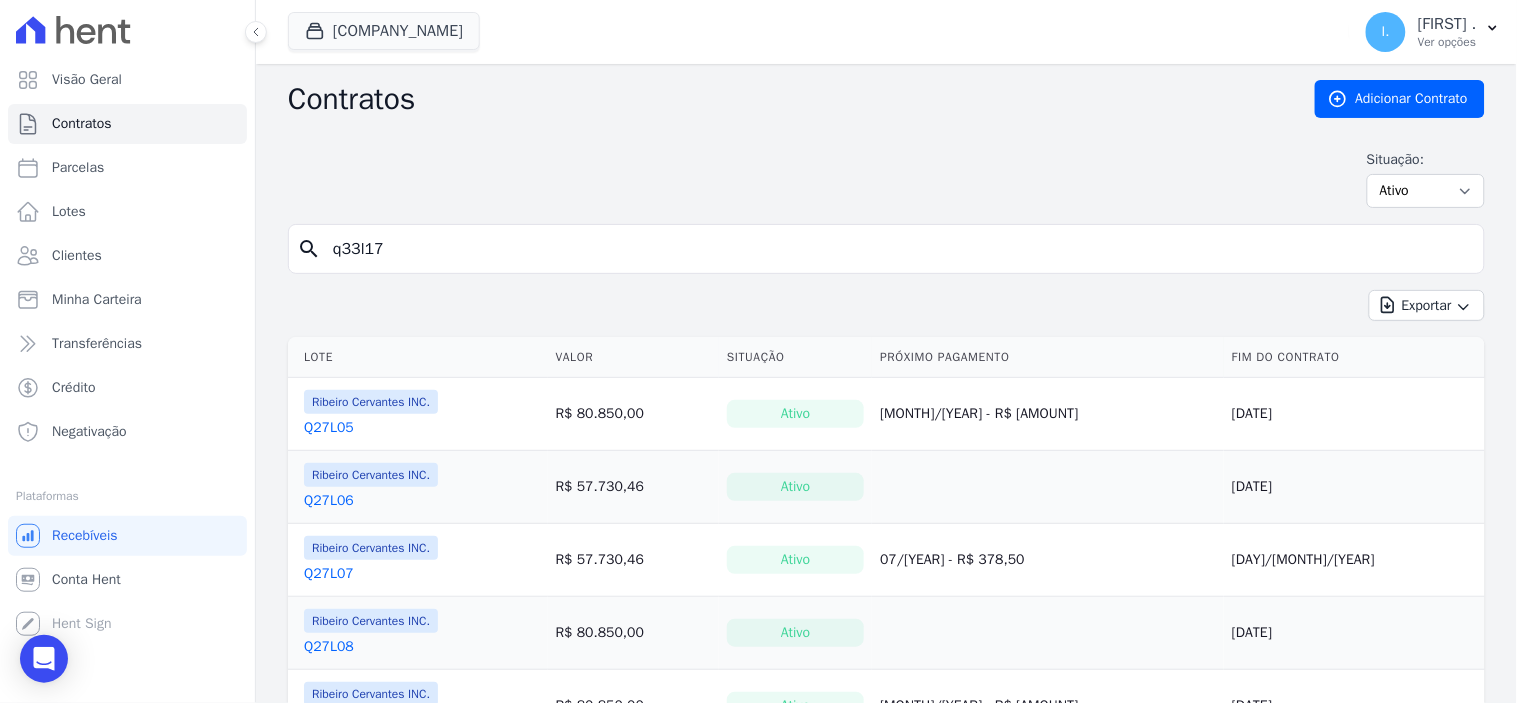 type on "q33l17" 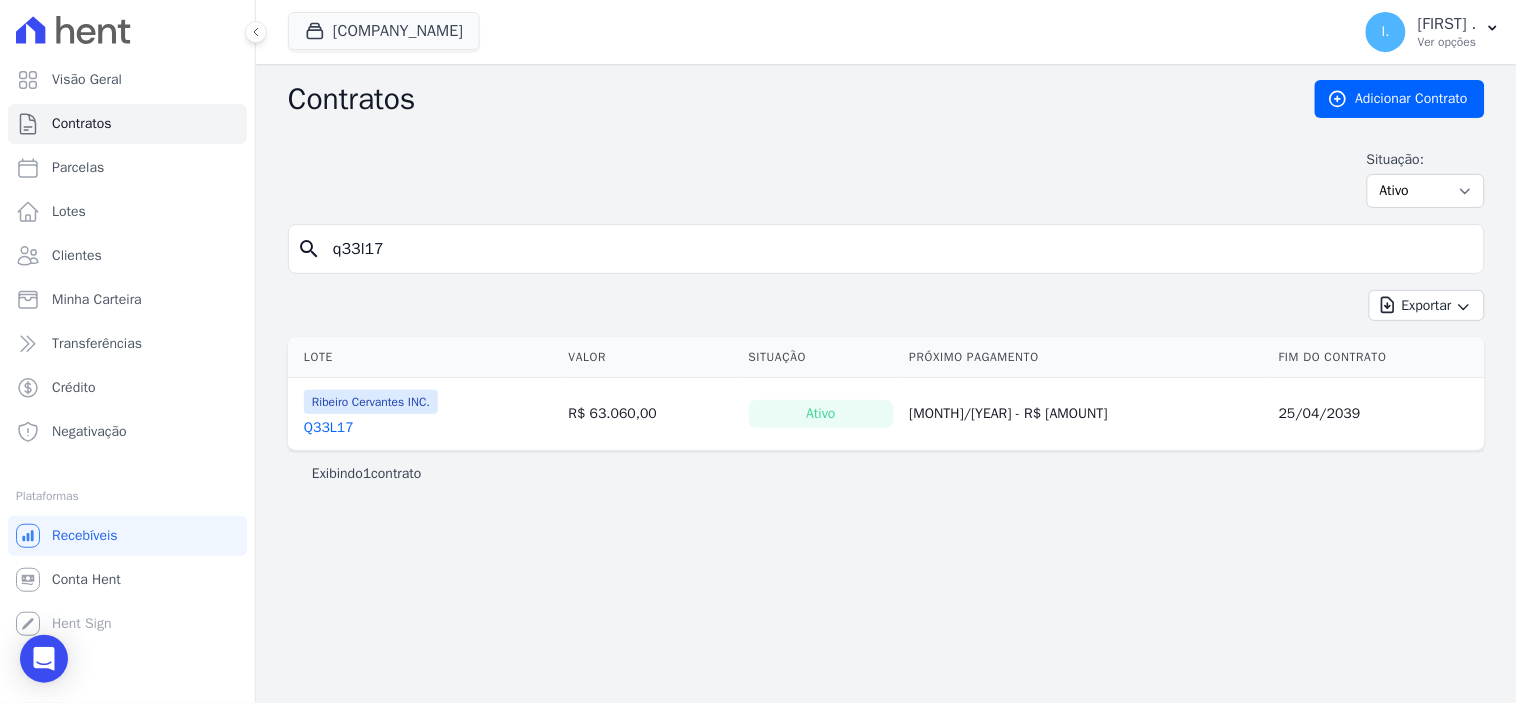 click on "Q33L17" at bounding box center [329, 428] 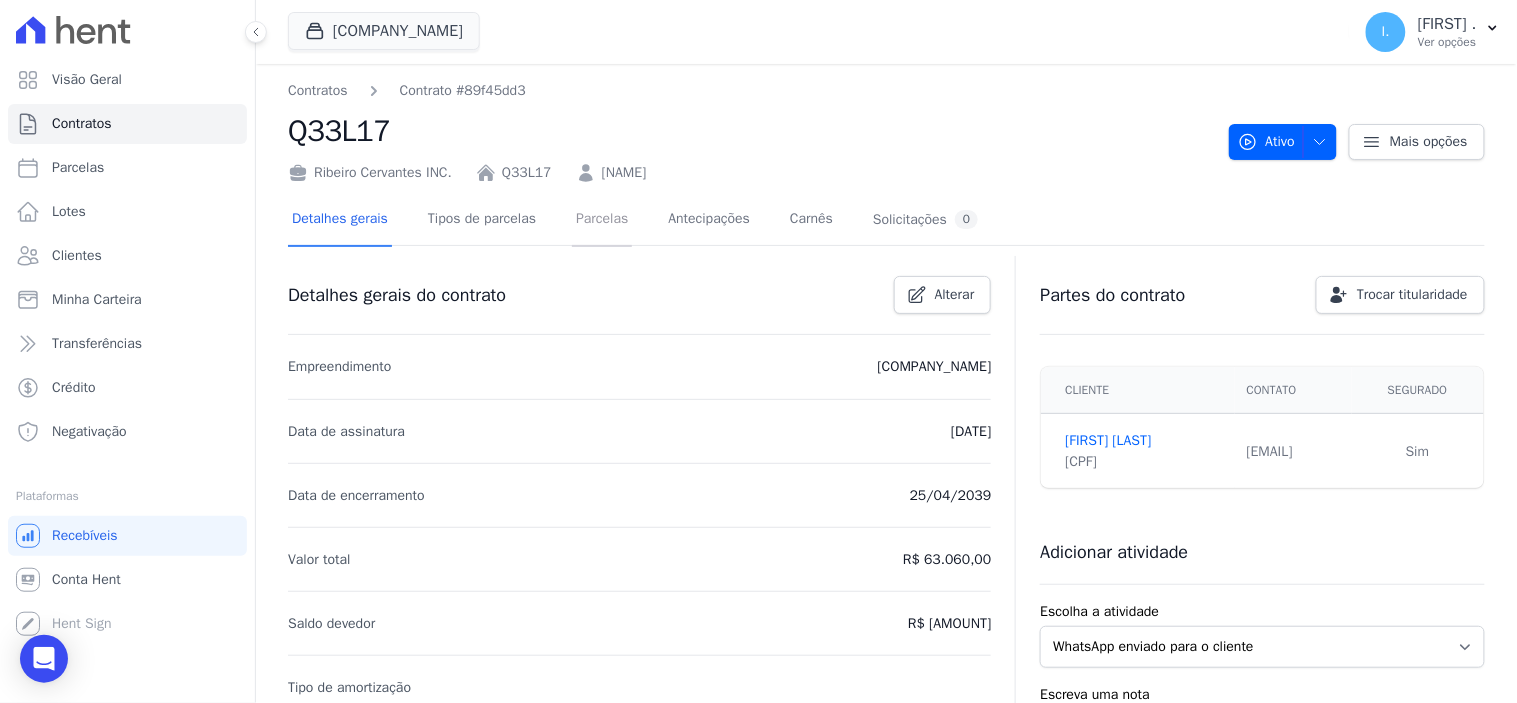 click on "Parcelas" at bounding box center [602, 220] 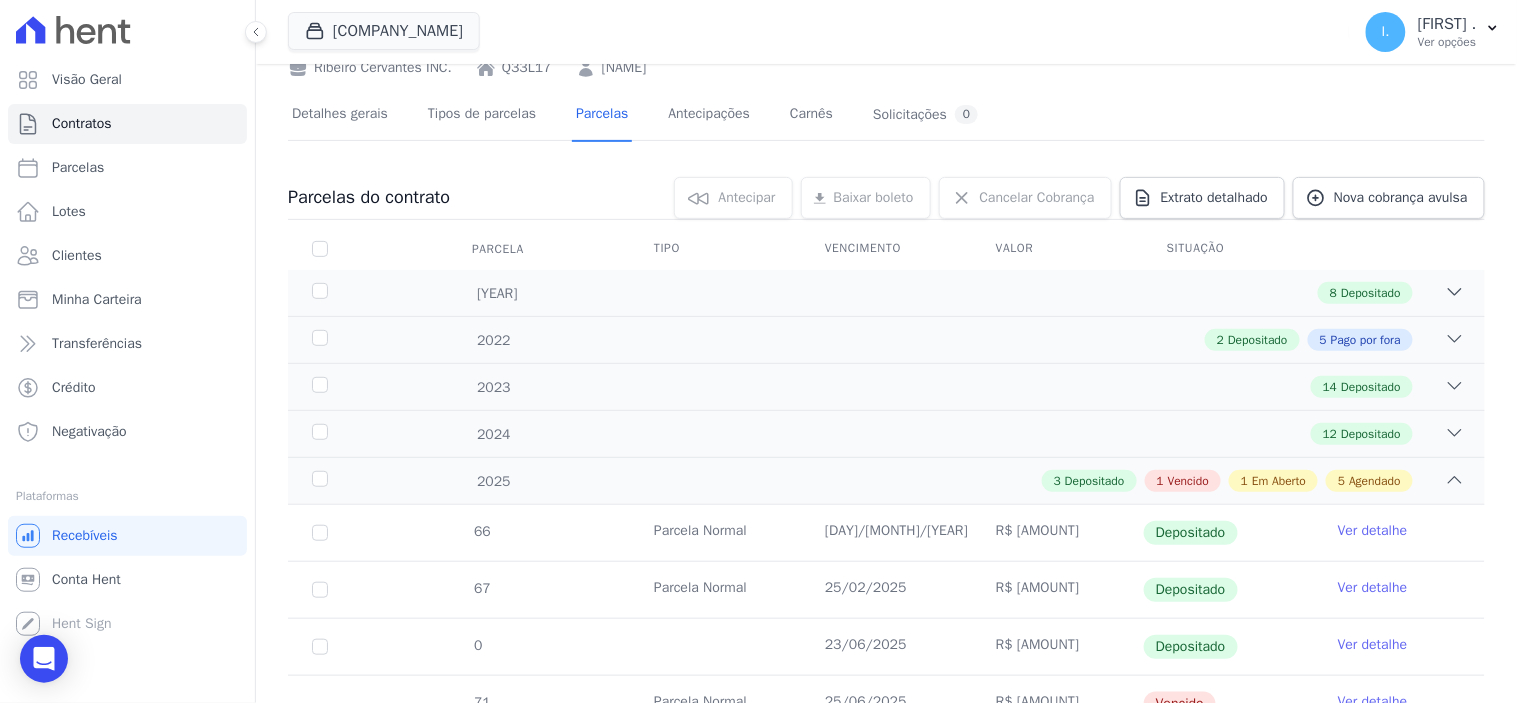 scroll, scrollTop: 0, scrollLeft: 0, axis: both 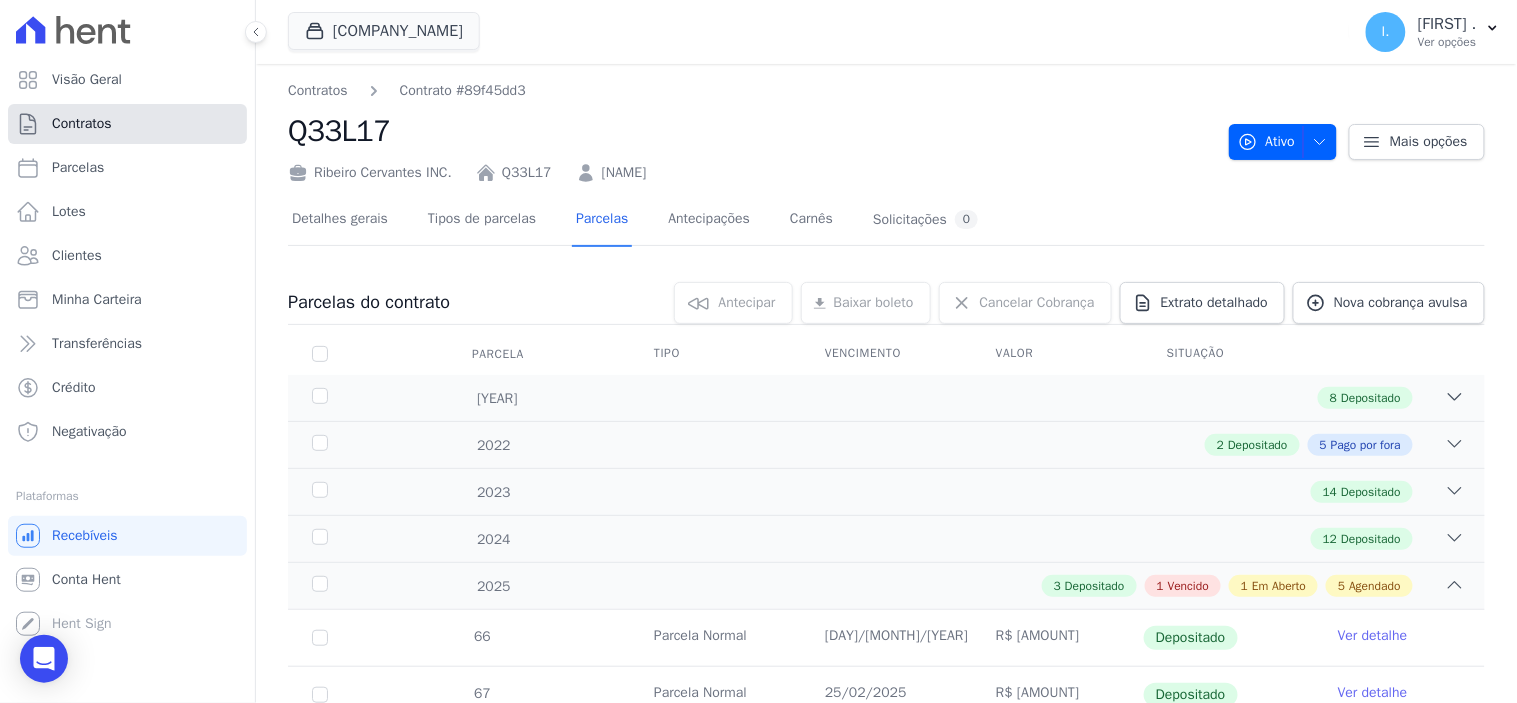 click on "Contratos" at bounding box center (82, 124) 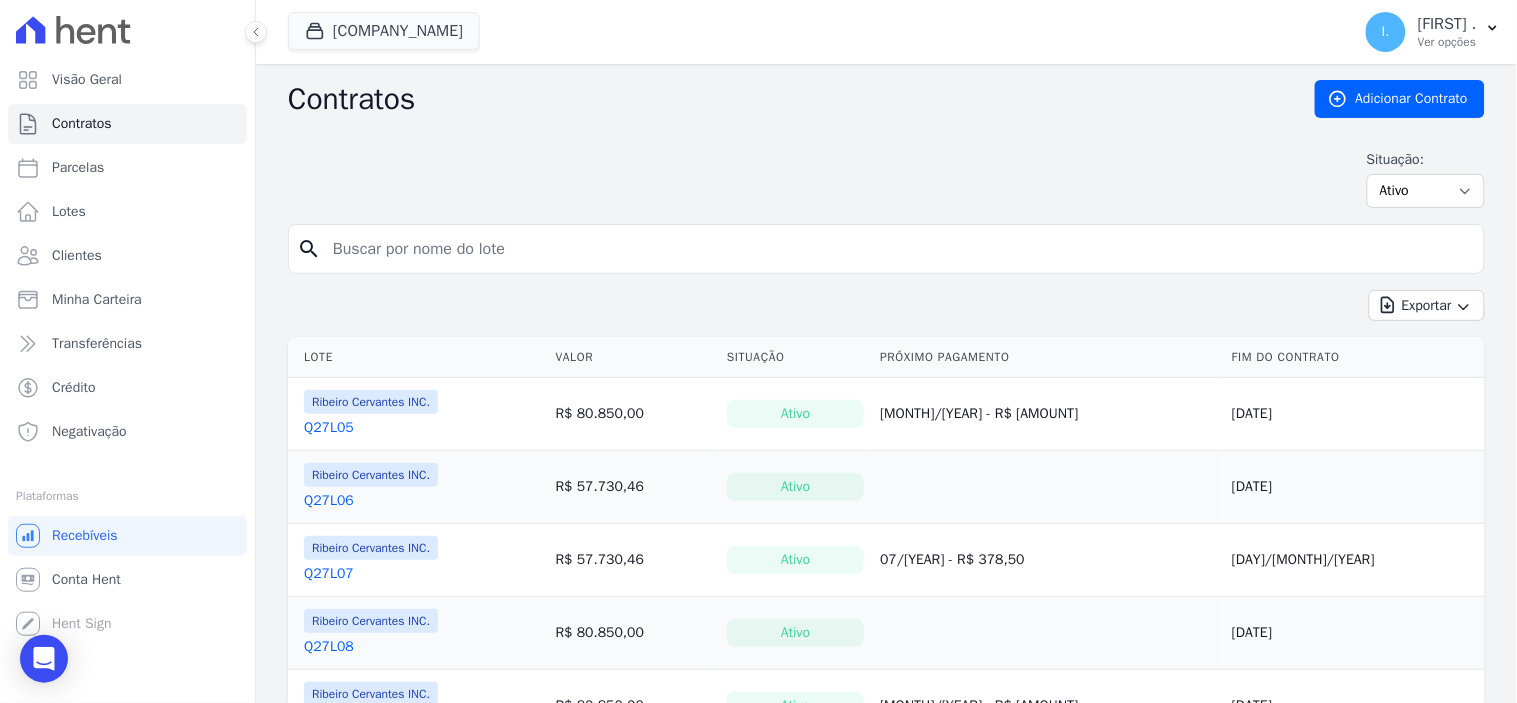 click at bounding box center (898, 249) 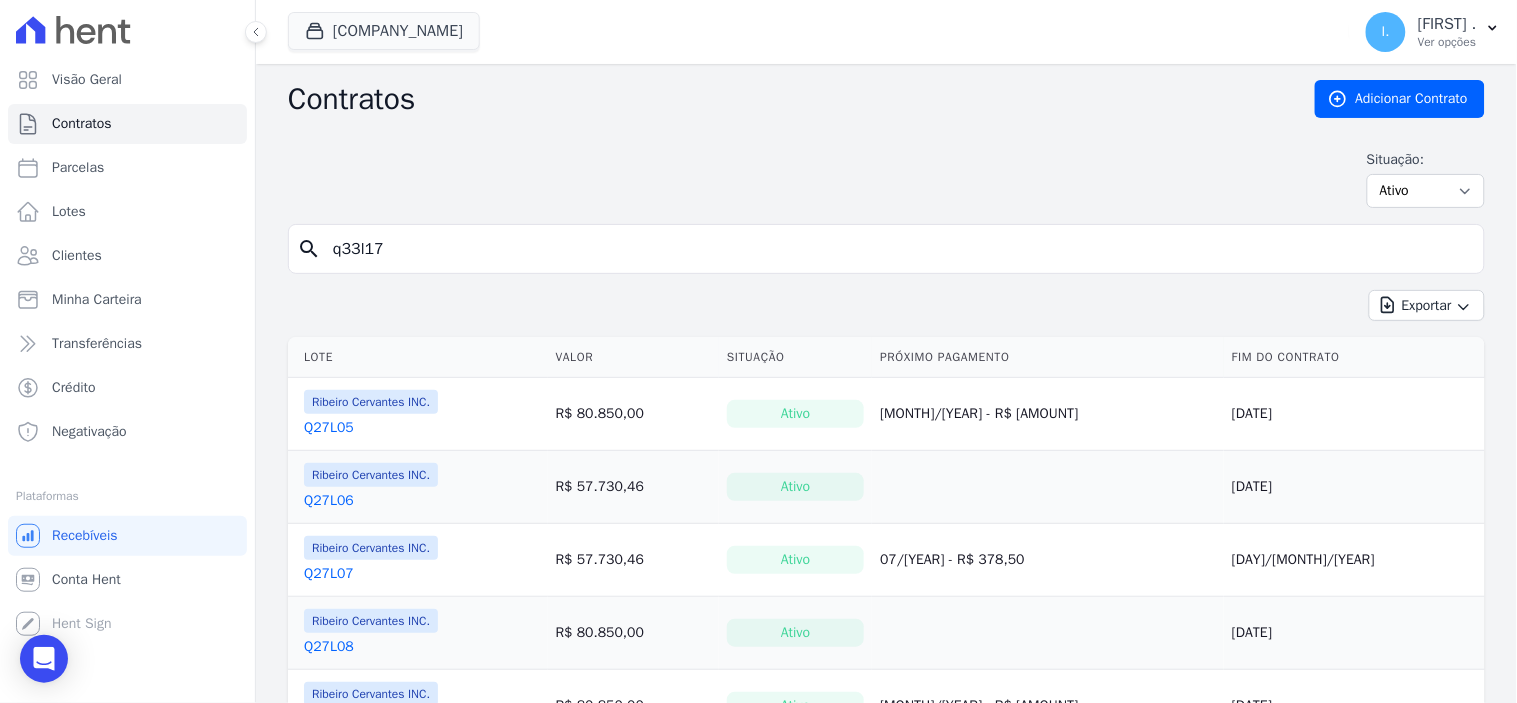 type on "q33l17" 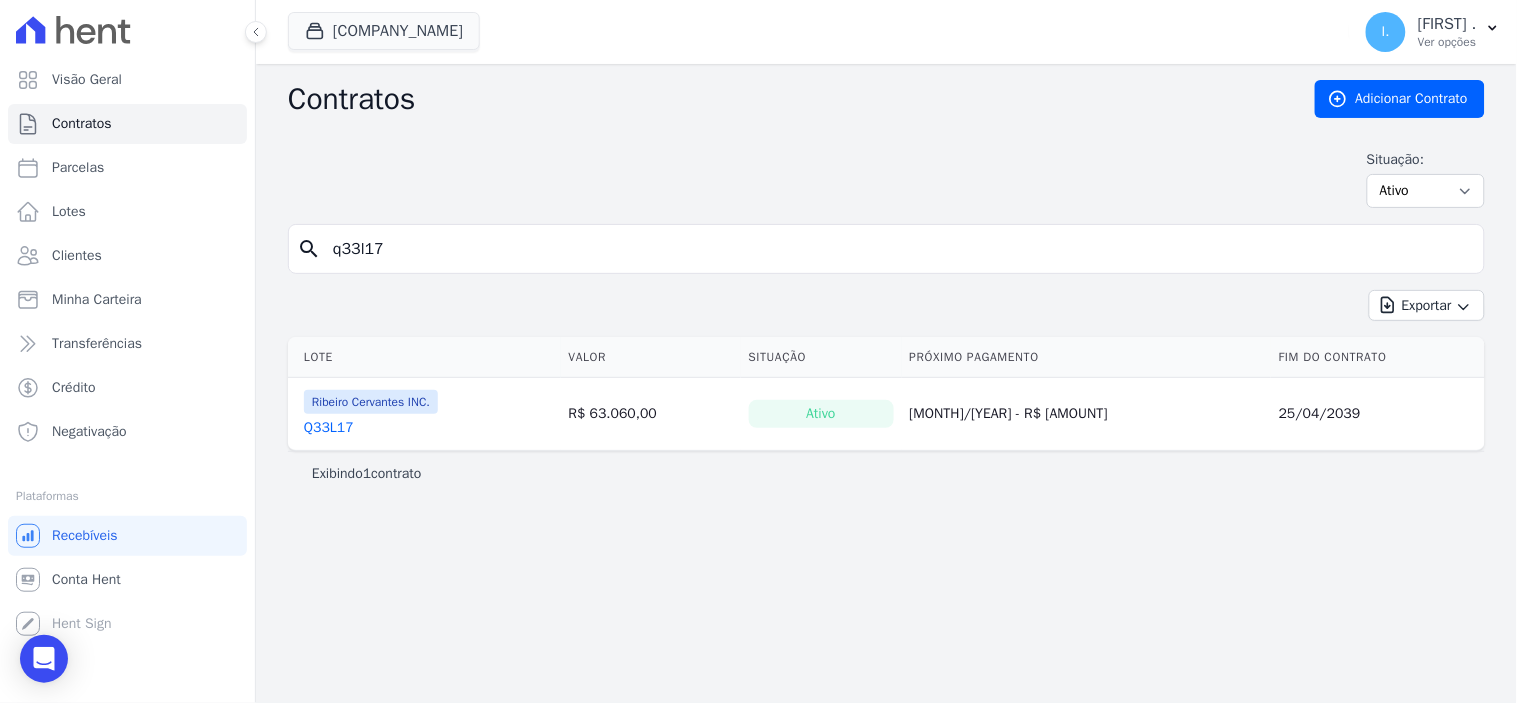 click on "Q33L17" at bounding box center (329, 428) 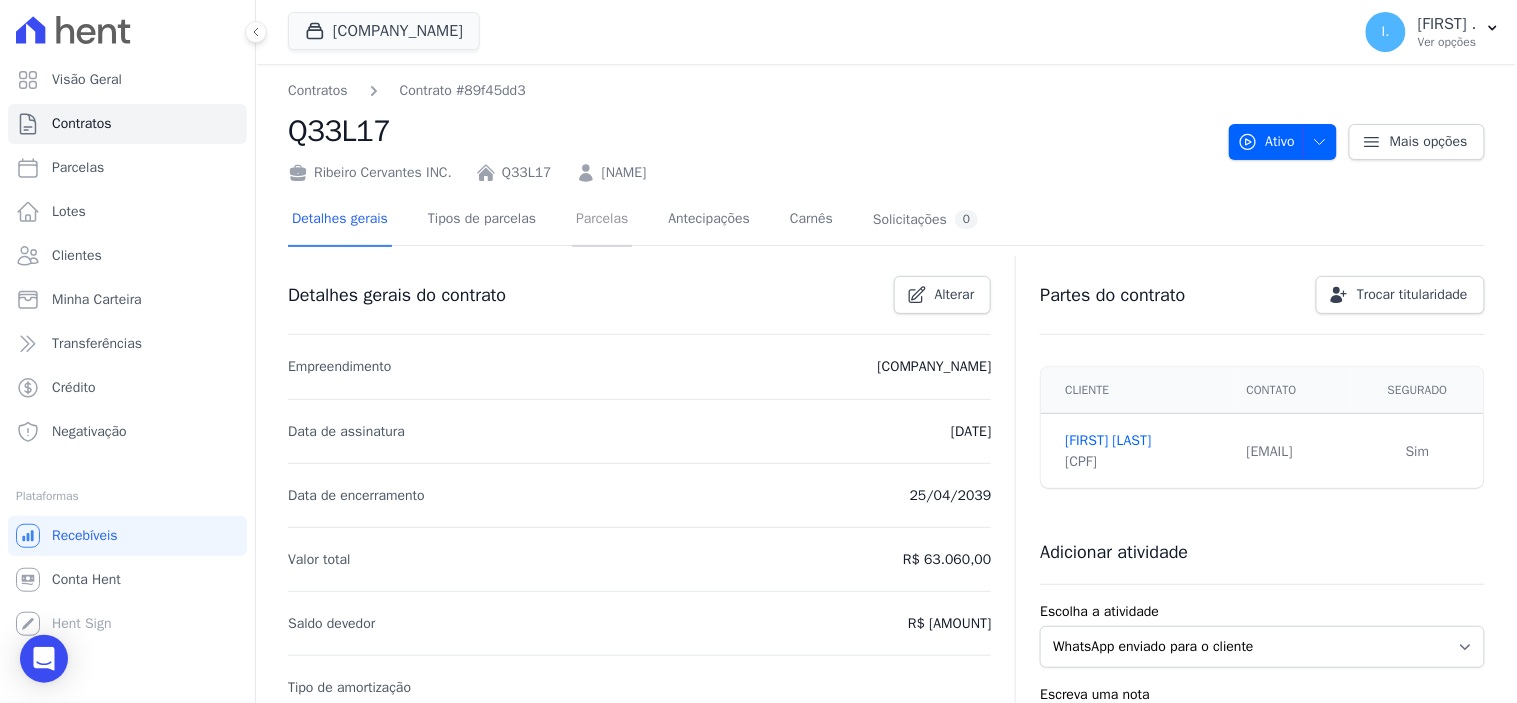 click on "Parcelas" at bounding box center (602, 220) 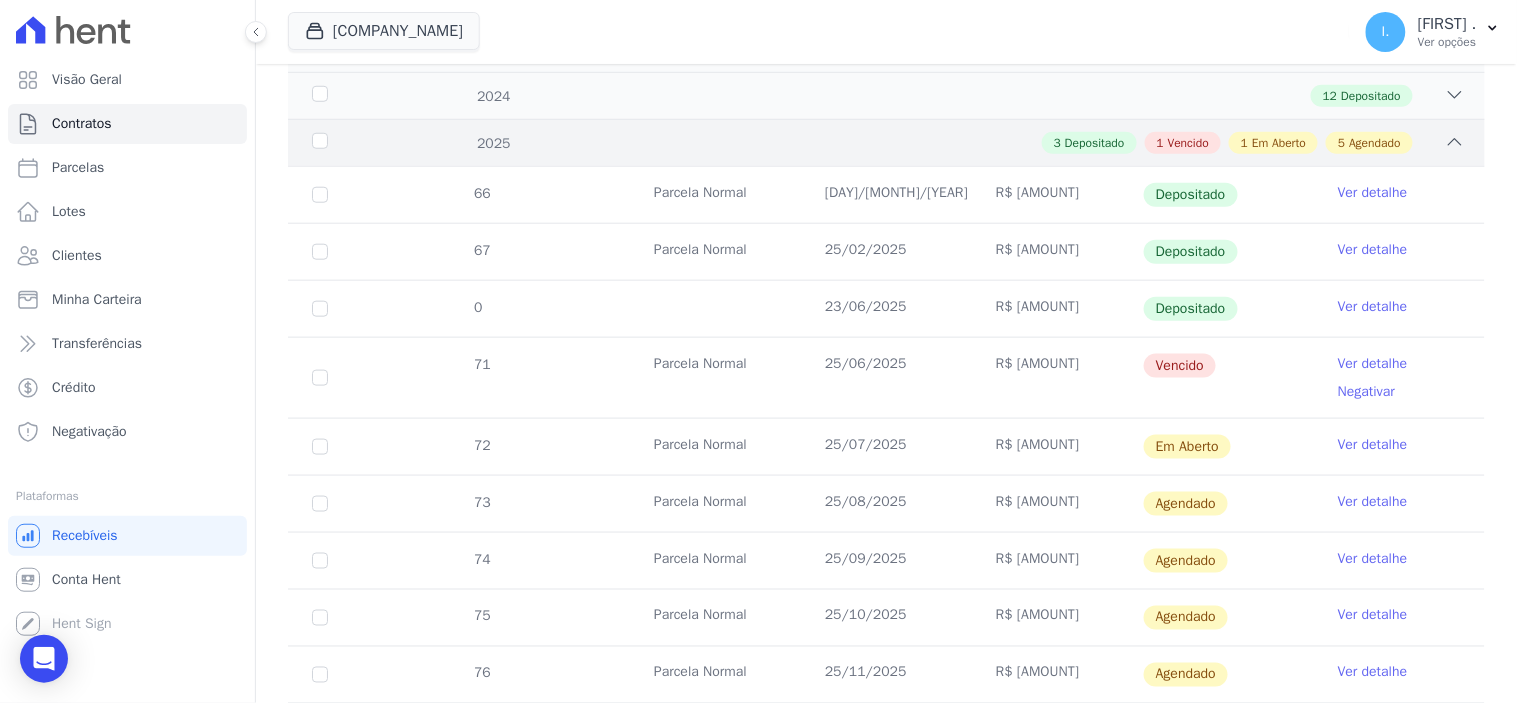 scroll, scrollTop: 444, scrollLeft: 0, axis: vertical 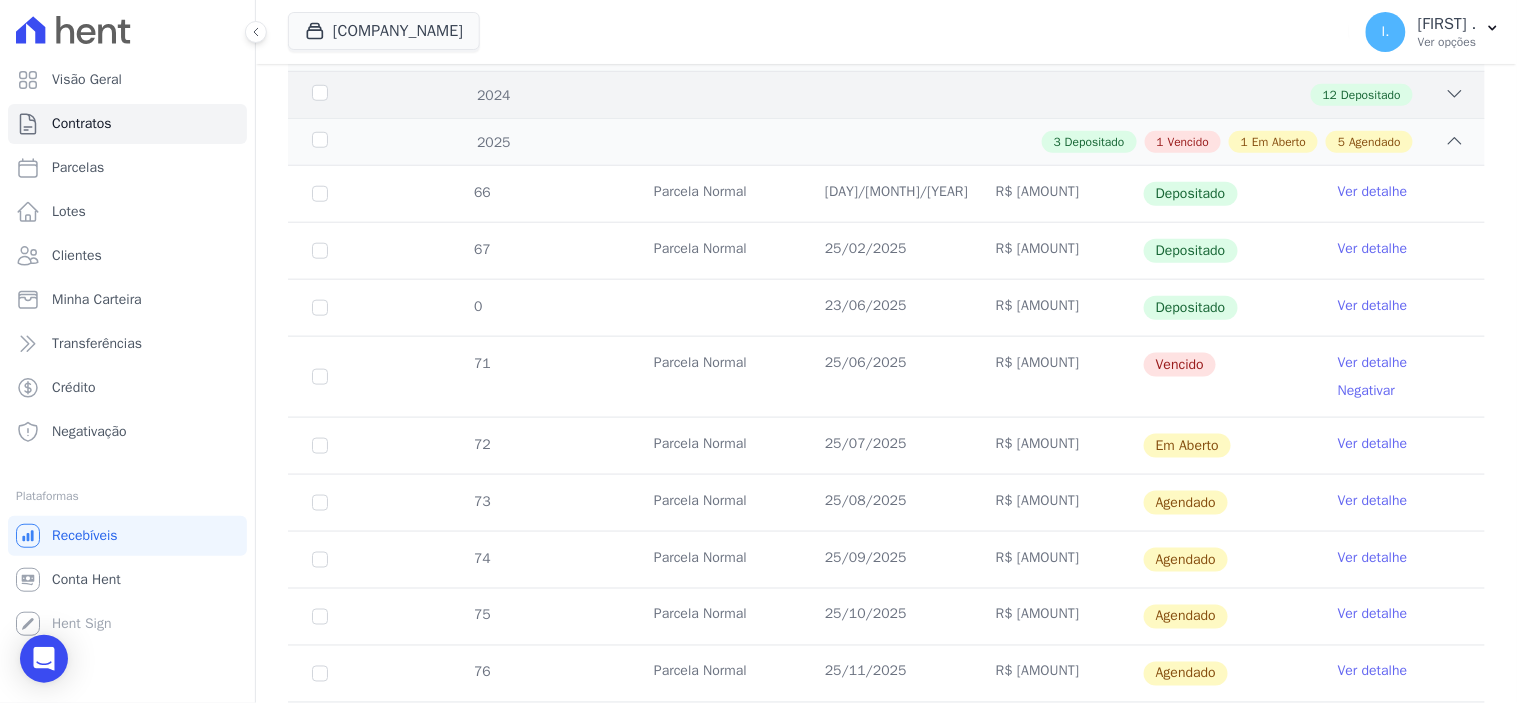 click at bounding box center (1455, 94) 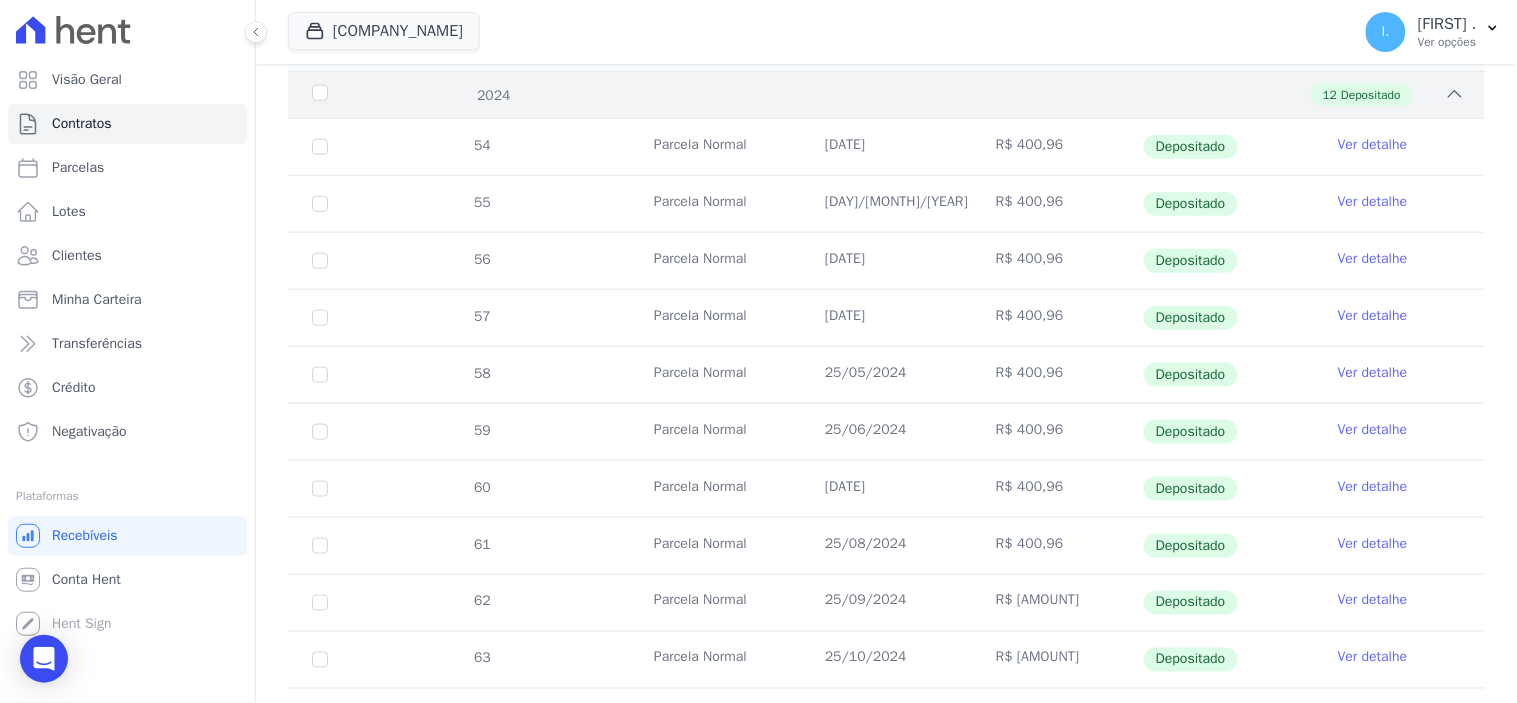 click at bounding box center (1455, 94) 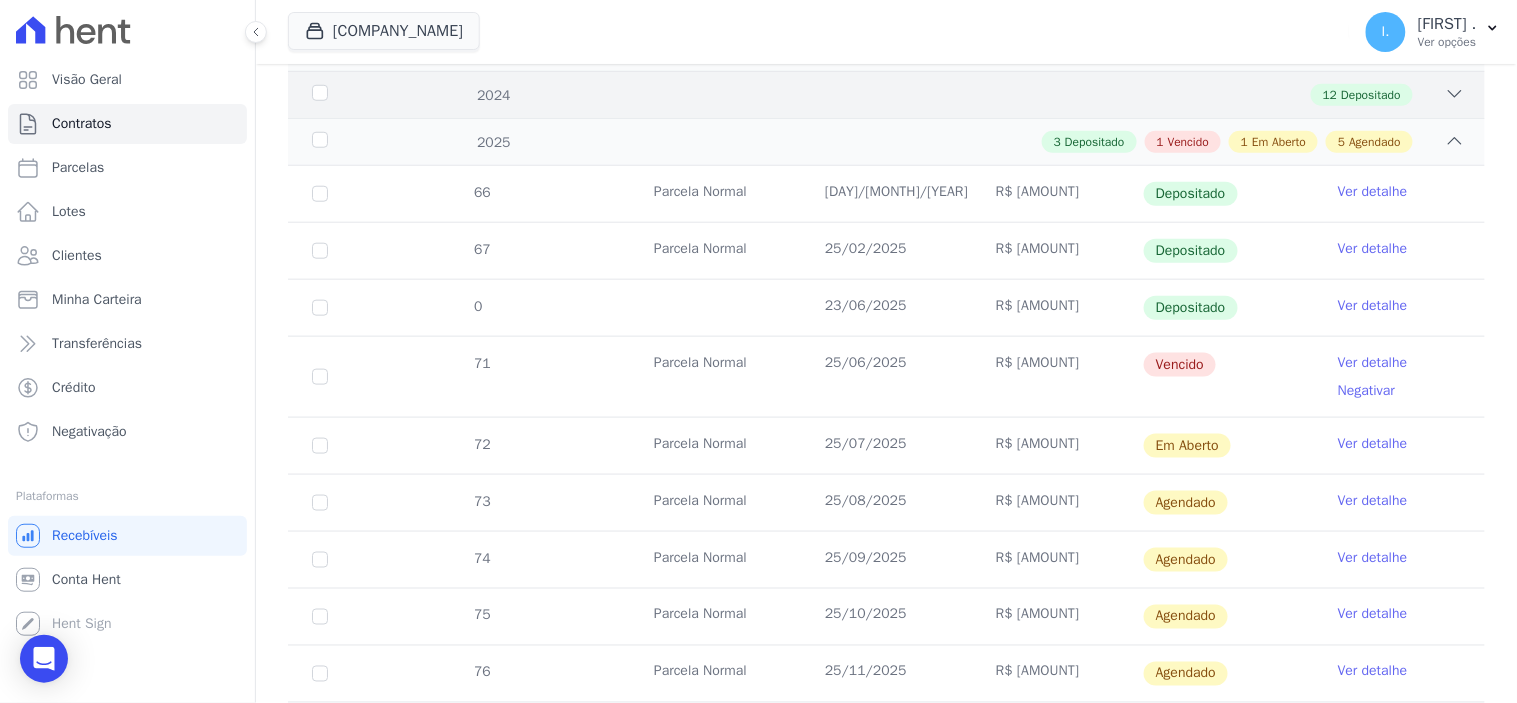 click at bounding box center [1455, 94] 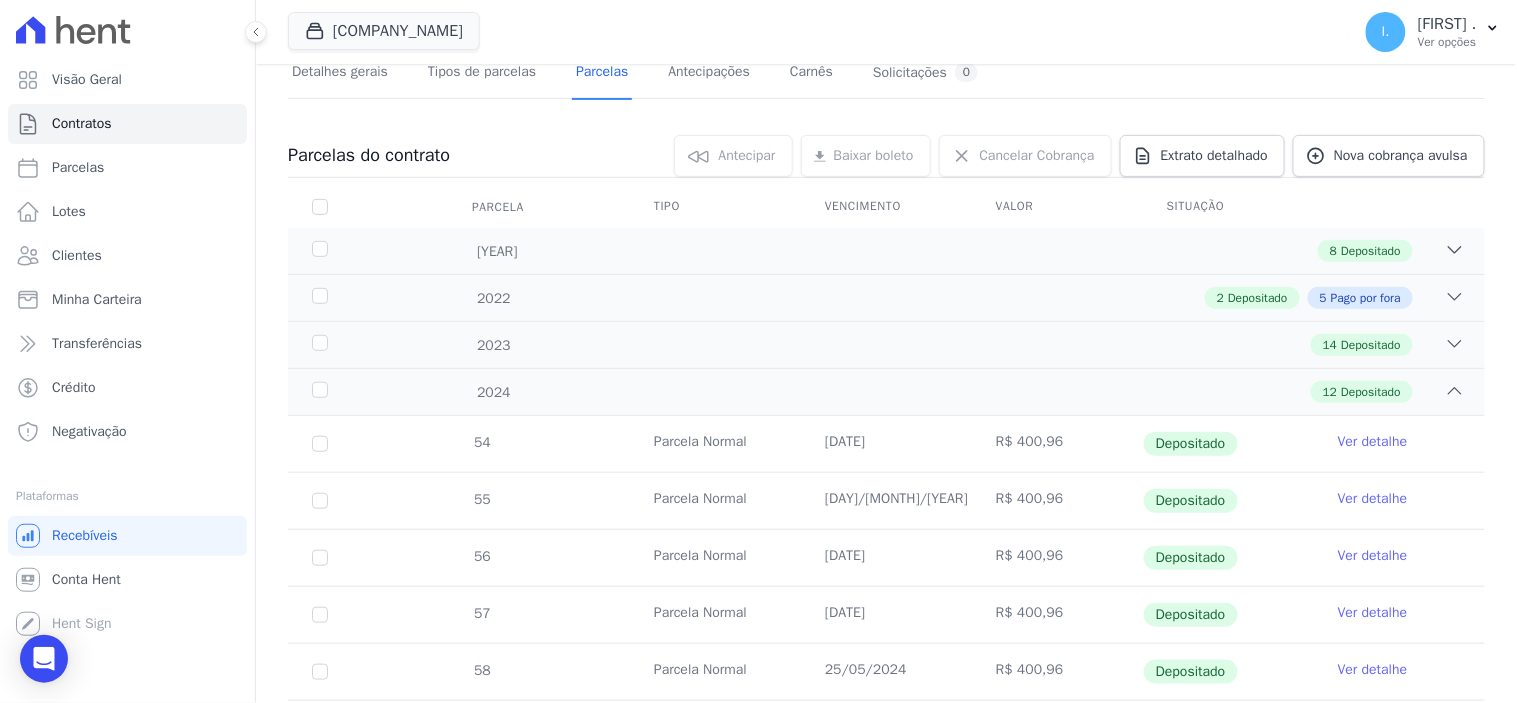 scroll, scrollTop: 111, scrollLeft: 0, axis: vertical 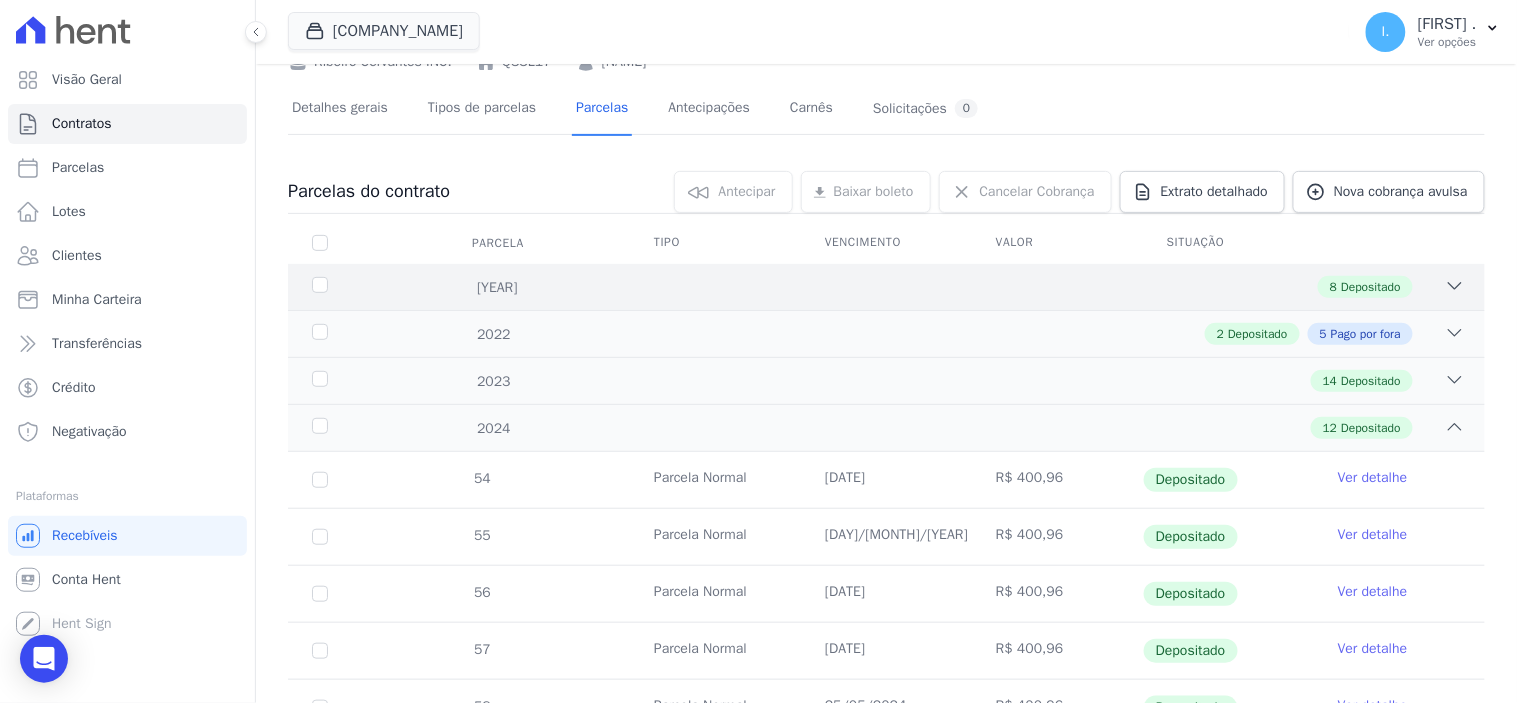 click on "8
Depositado" at bounding box center [945, 287] 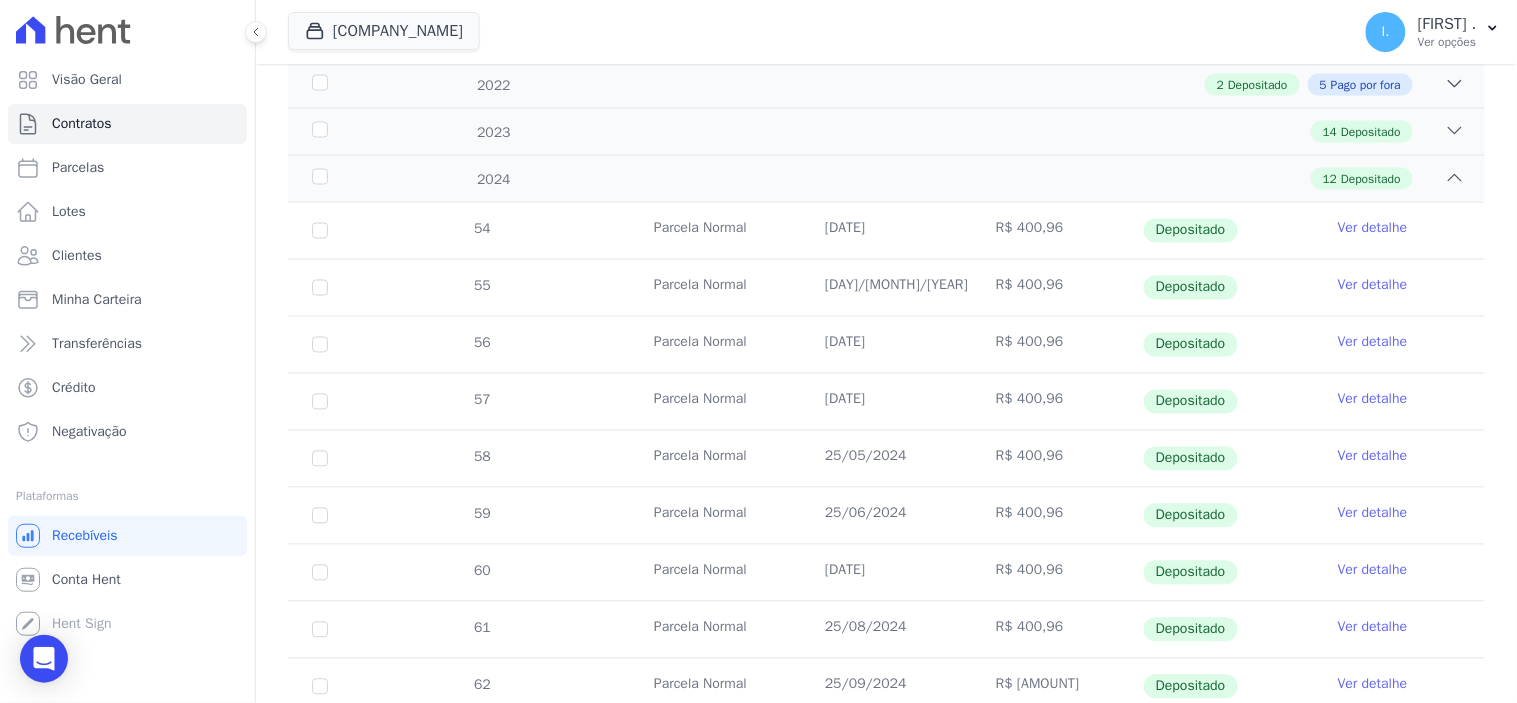scroll, scrollTop: 777, scrollLeft: 0, axis: vertical 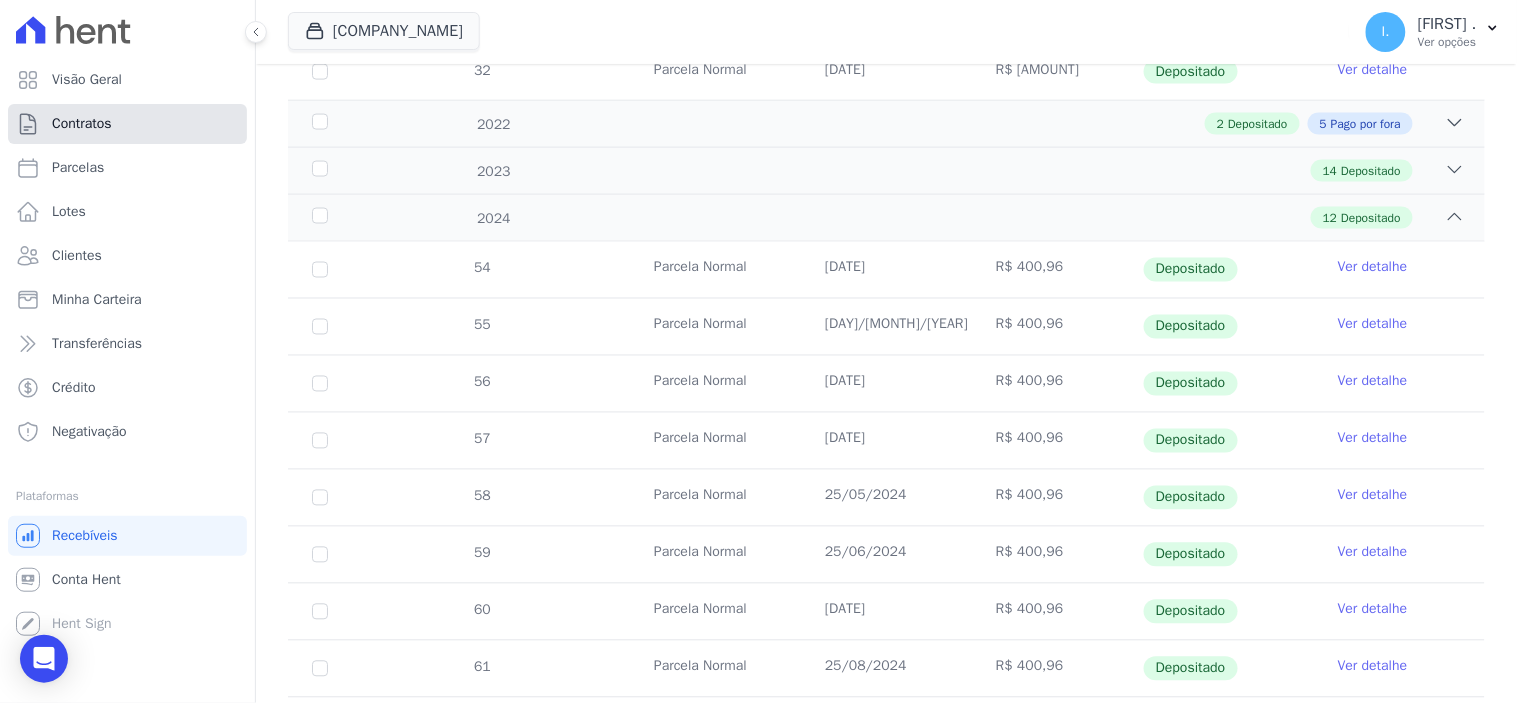 click on "Contratos" at bounding box center [127, 124] 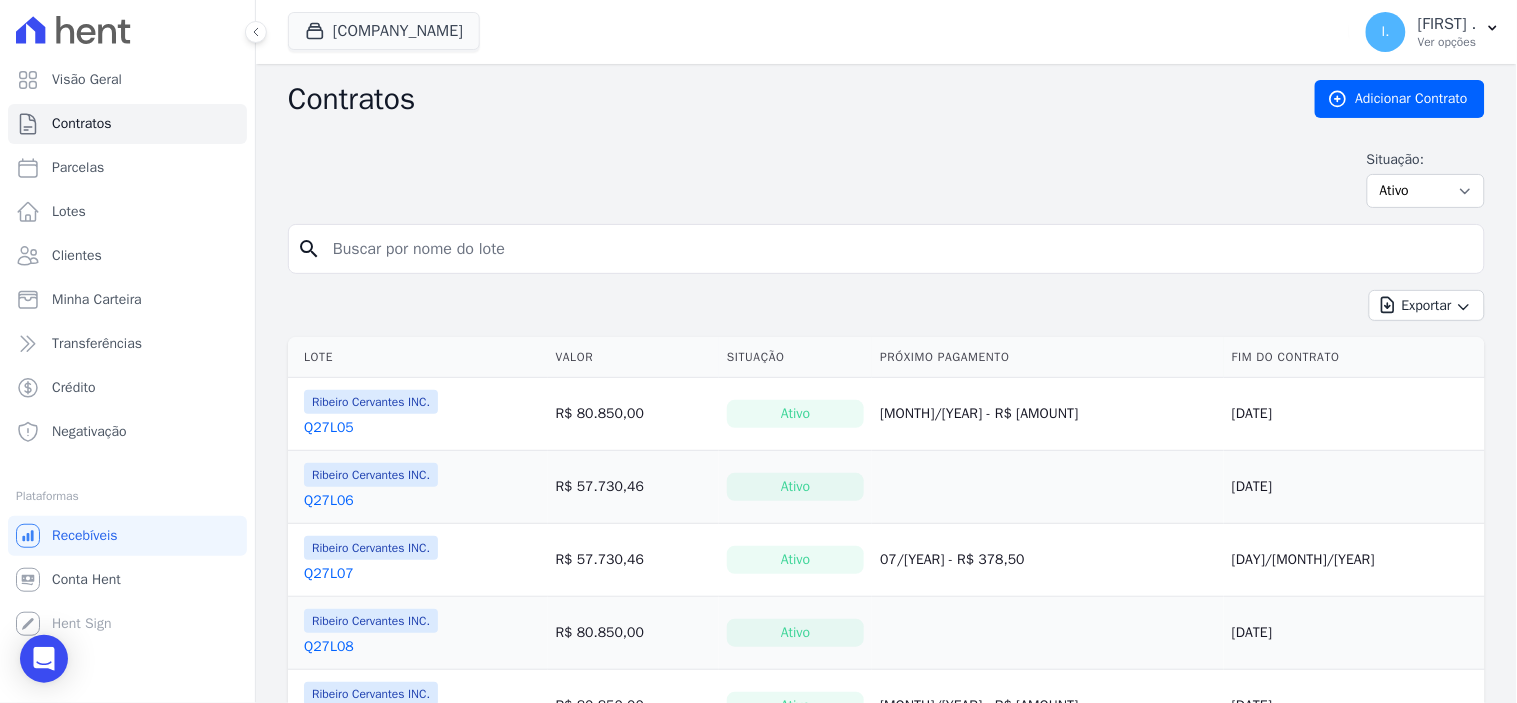 click at bounding box center [898, 249] 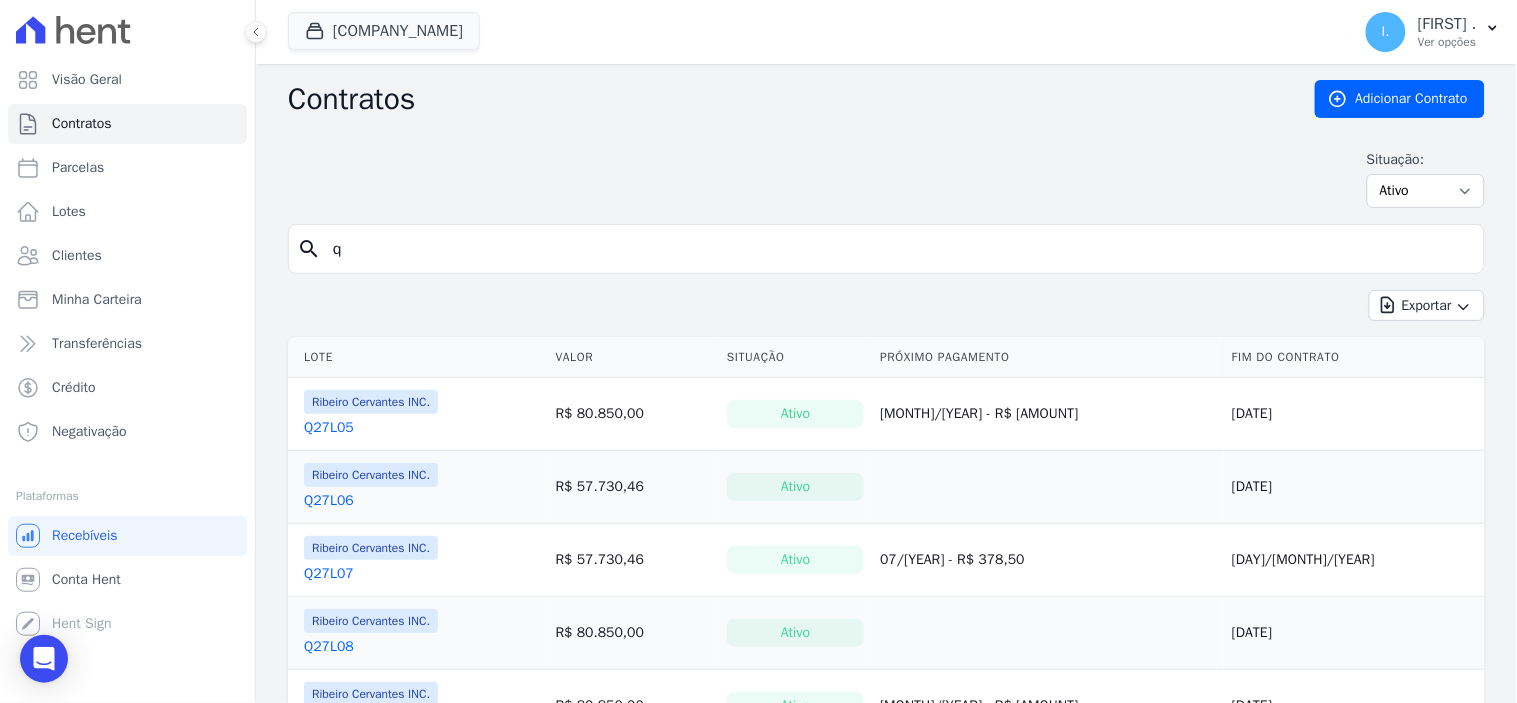type on "q" 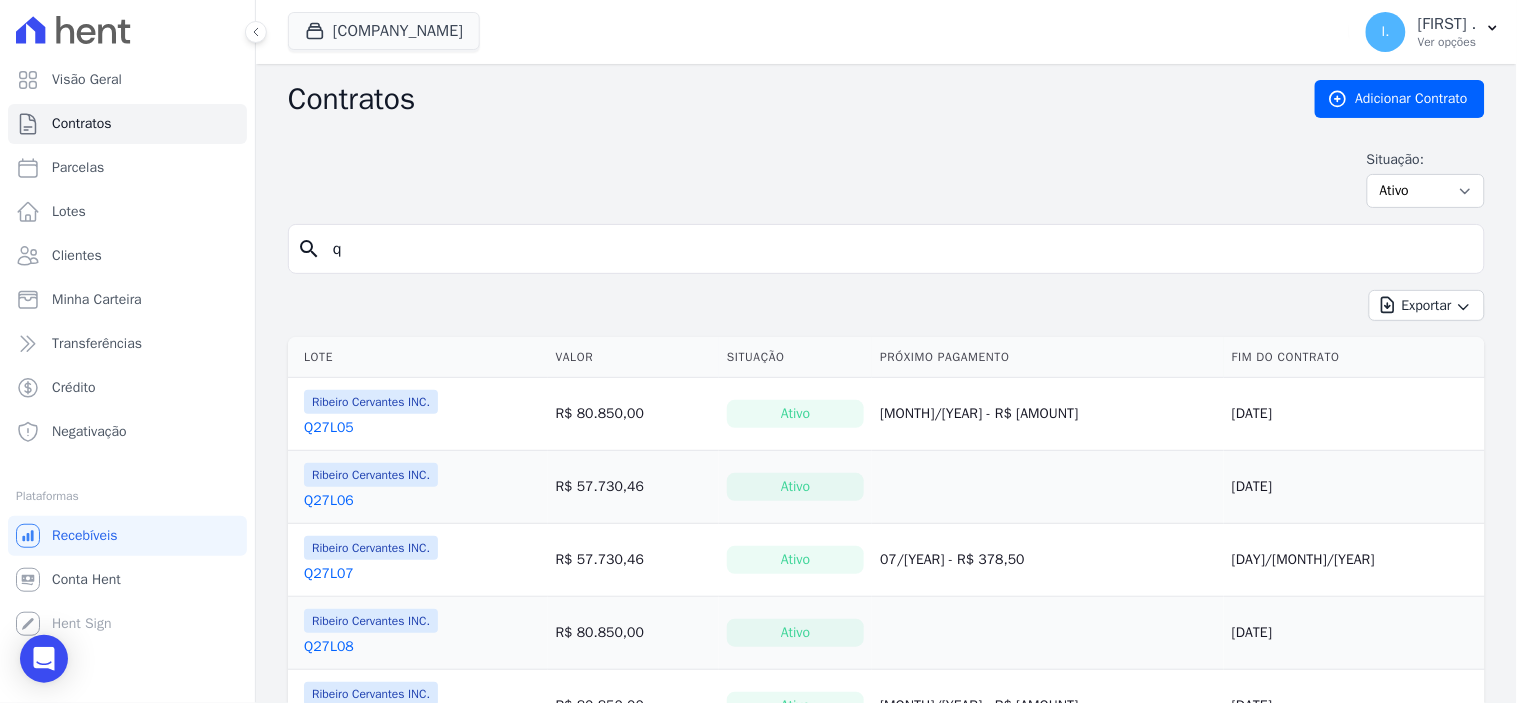 click on "q" at bounding box center (898, 249) 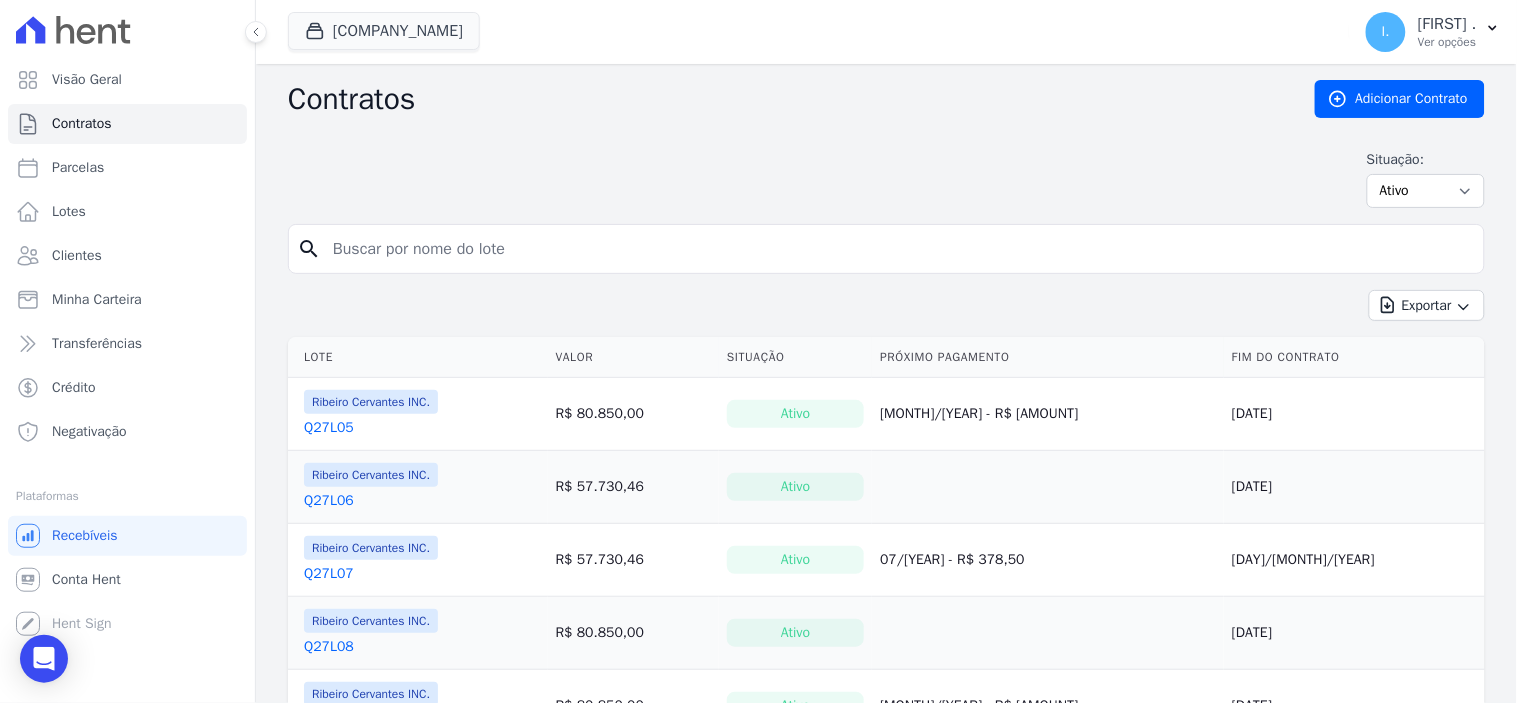 type 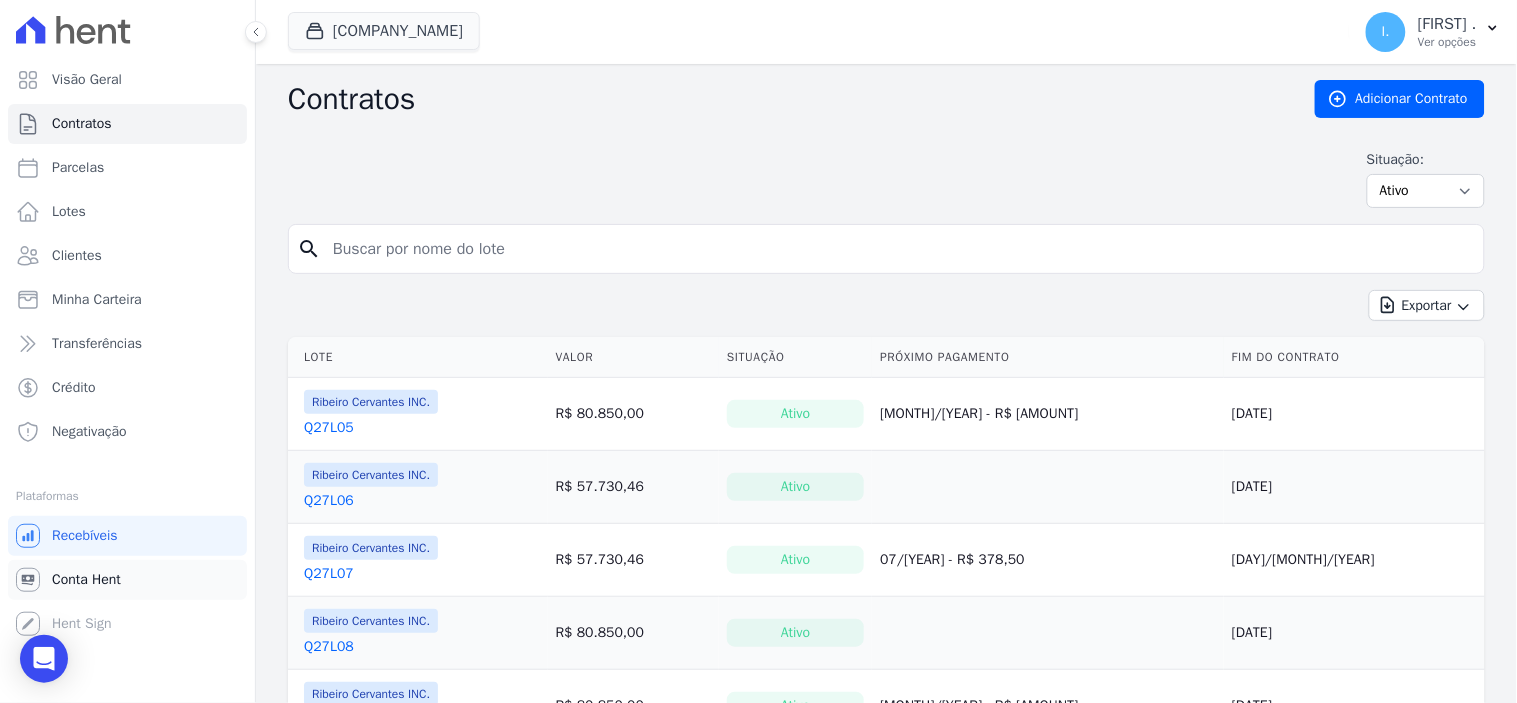 click on "Conta Hent" at bounding box center (86, 580) 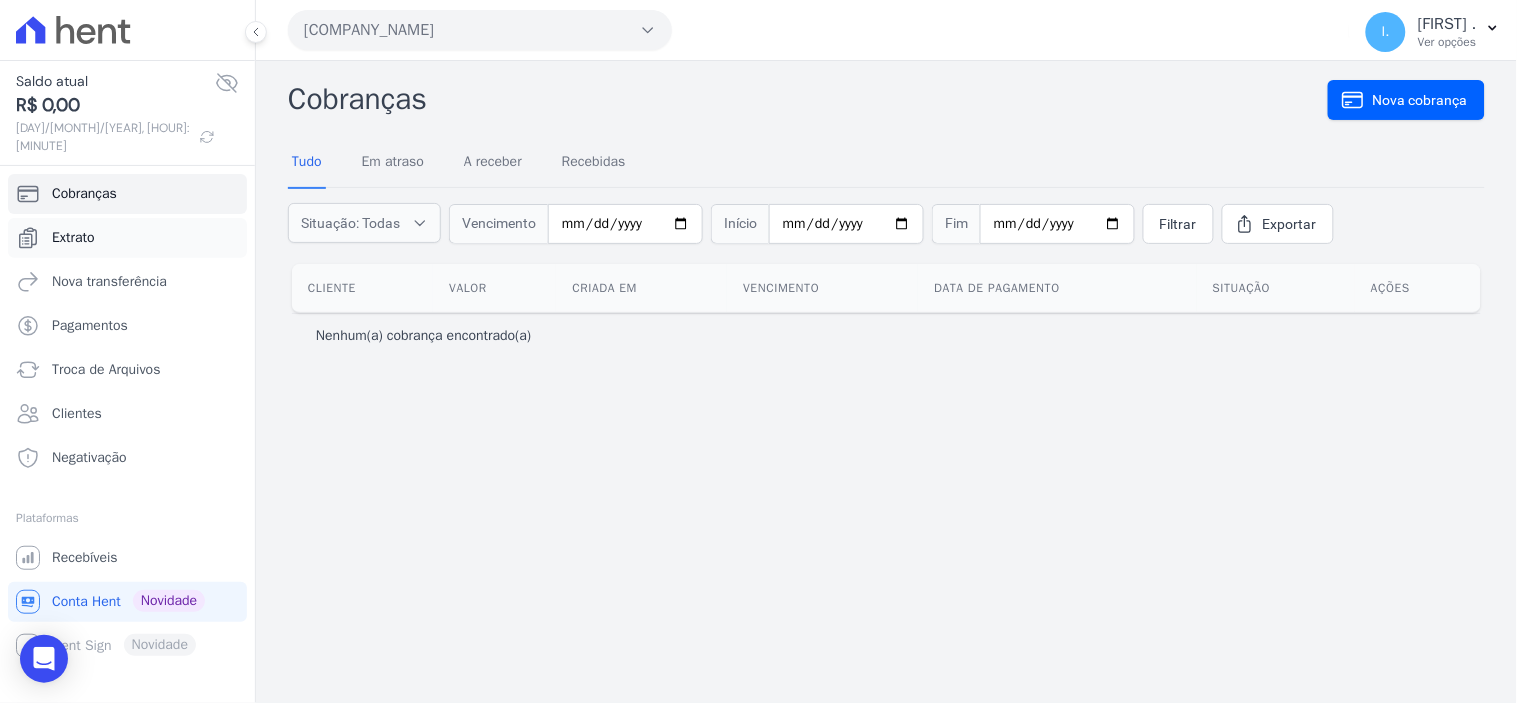 click on "Extrato" at bounding box center [73, 238] 